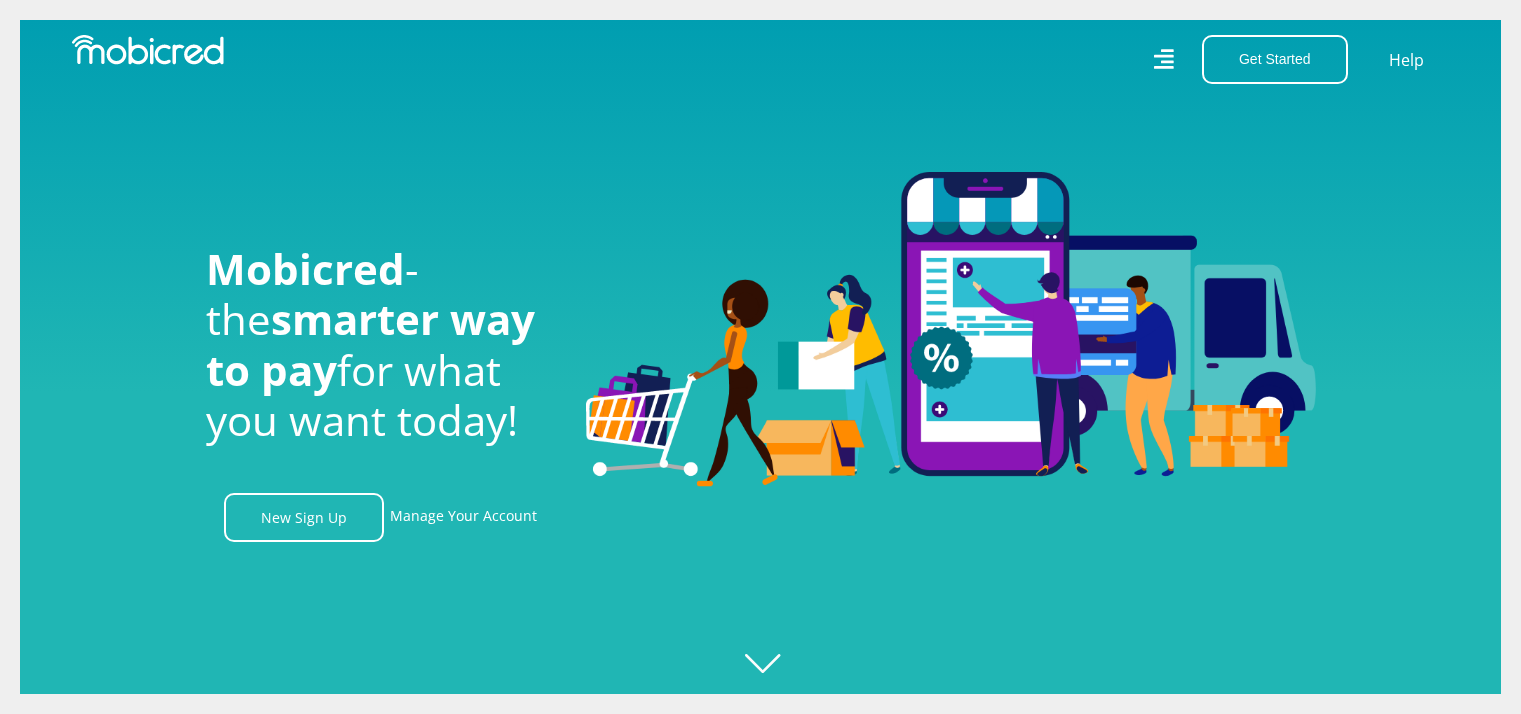 scroll, scrollTop: 0, scrollLeft: 0, axis: both 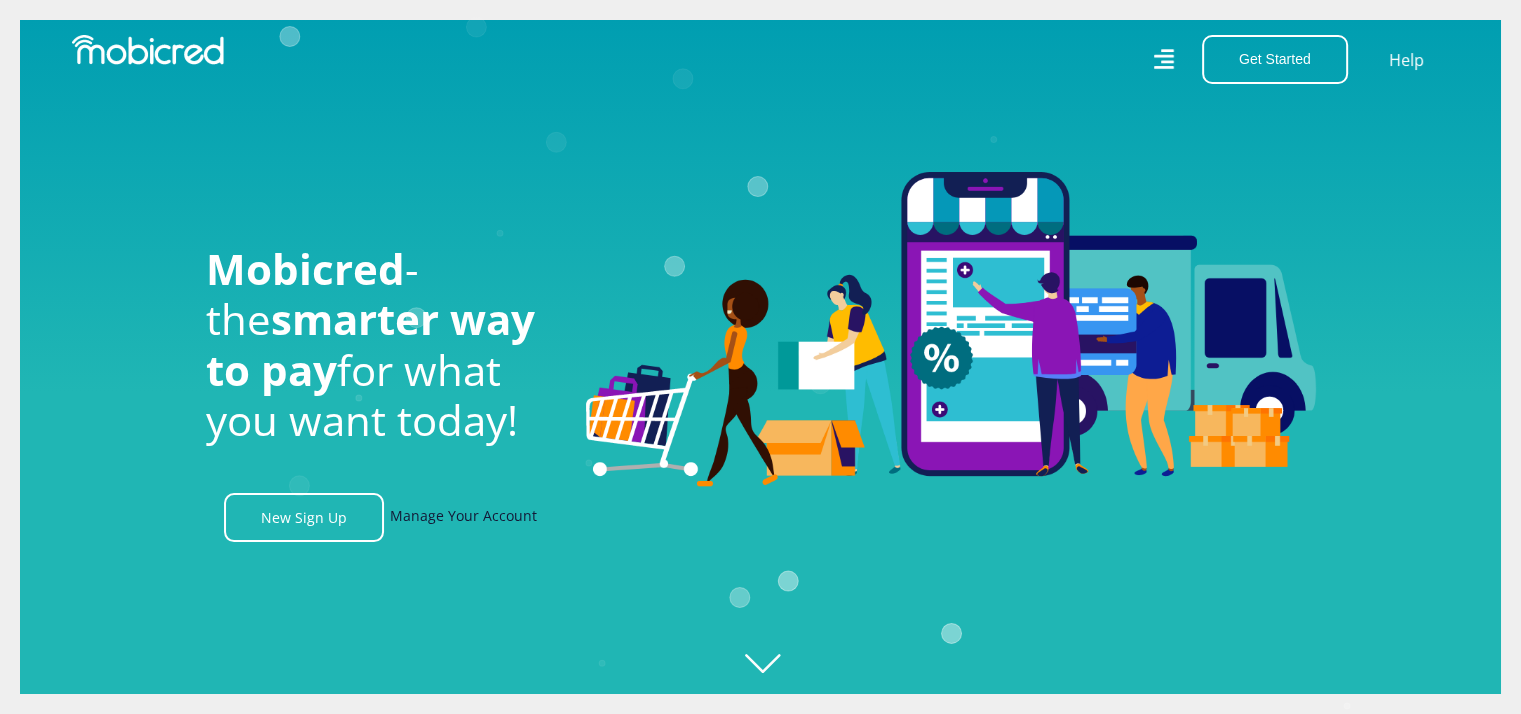 click on "Manage Your Account" at bounding box center [463, 517] 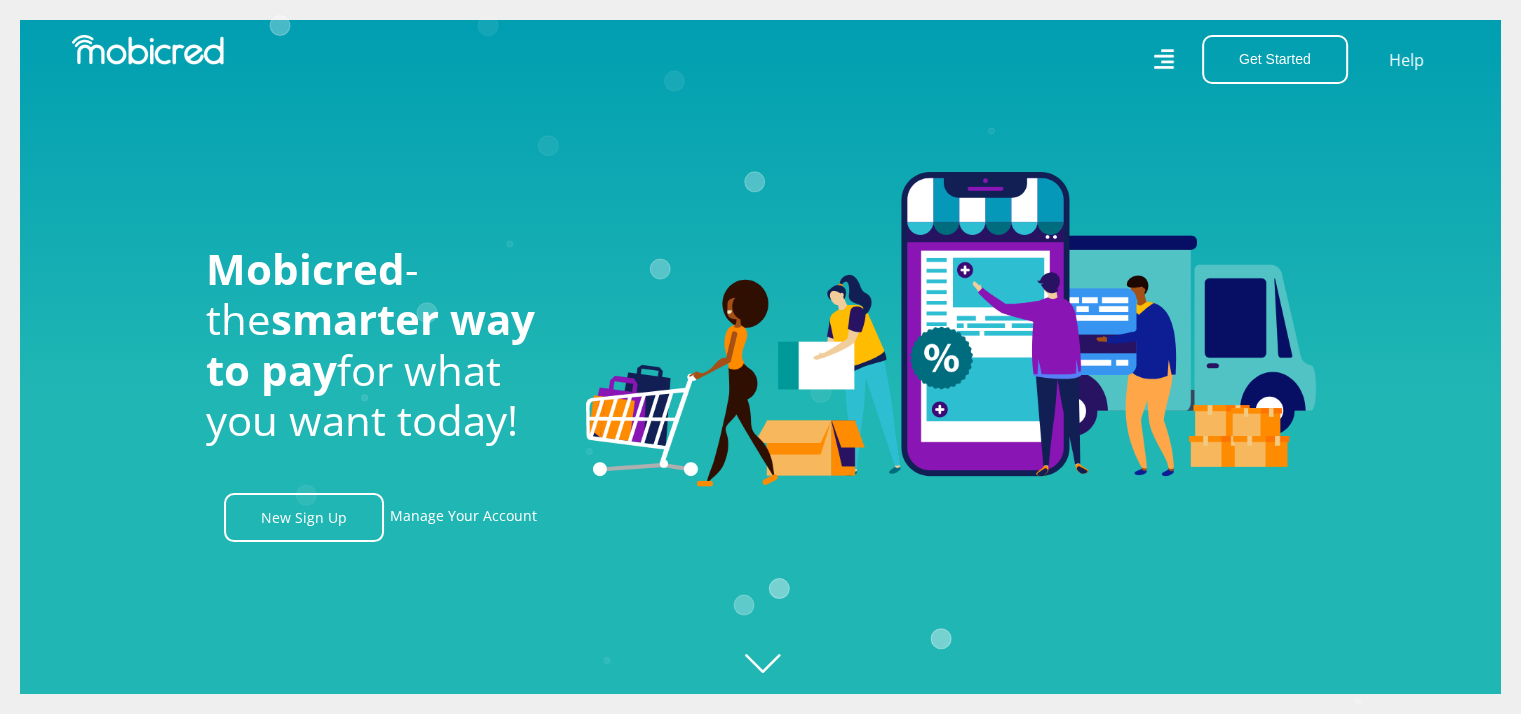 scroll, scrollTop: 0, scrollLeft: 1420, axis: horizontal 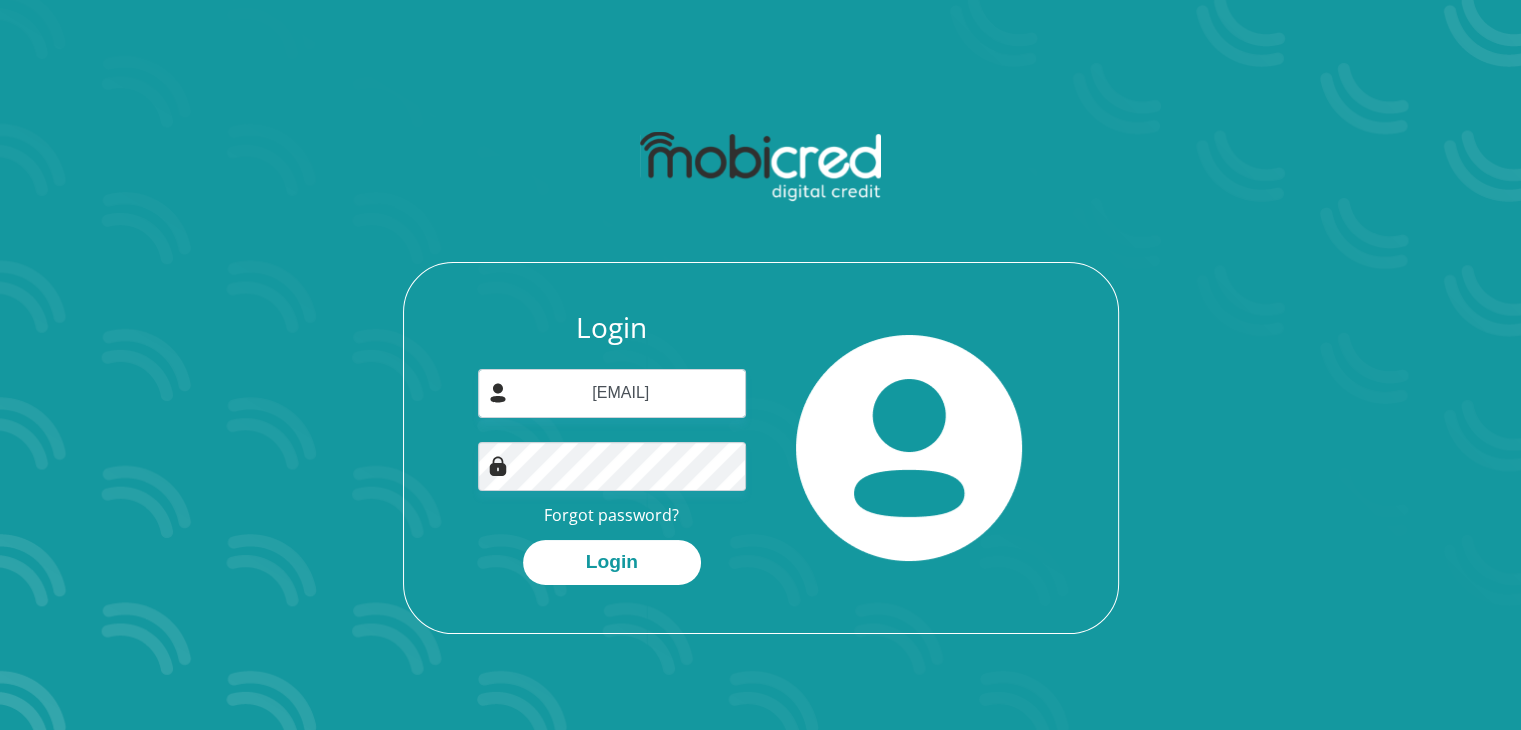 type on "[USERNAME]@[DOMAIN]" 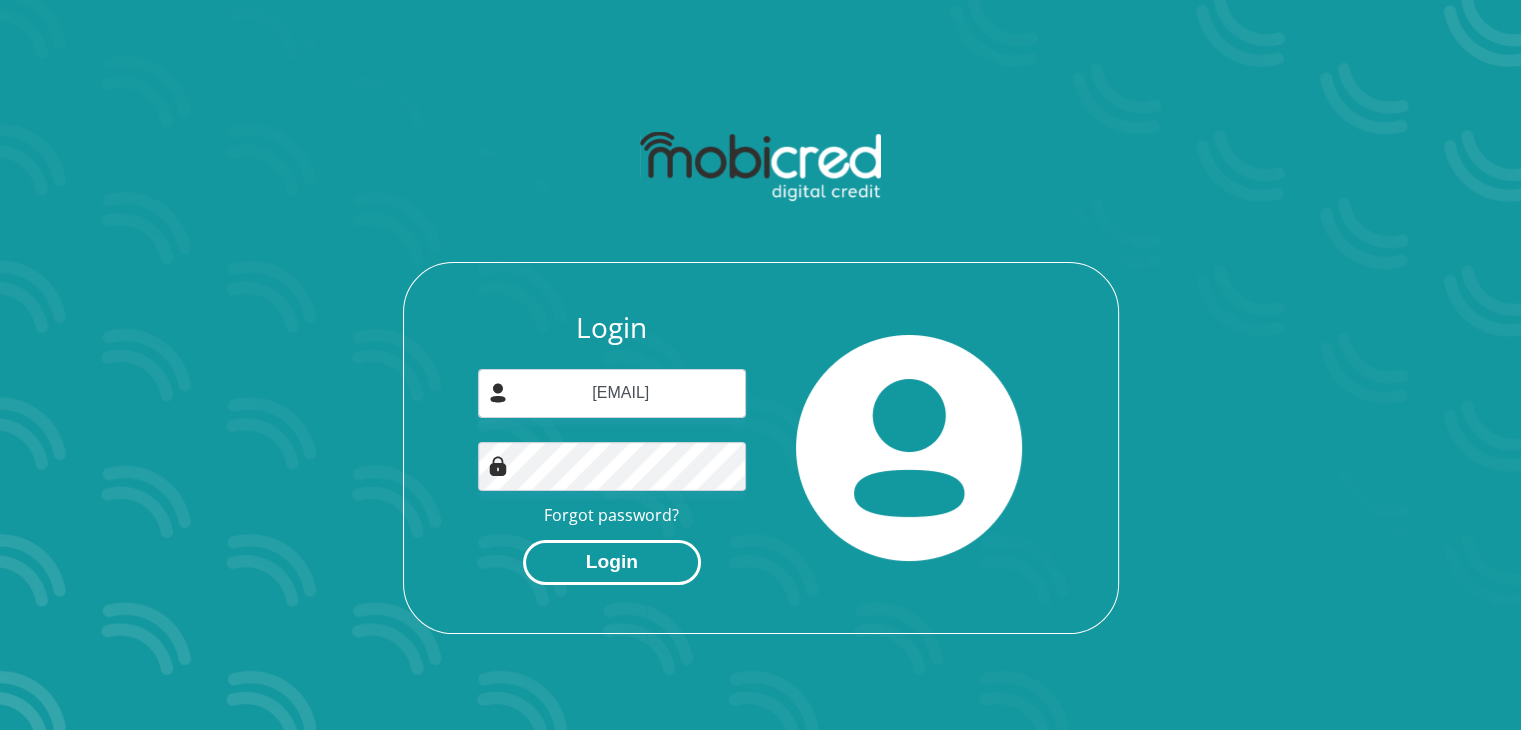 click on "Login" at bounding box center (612, 562) 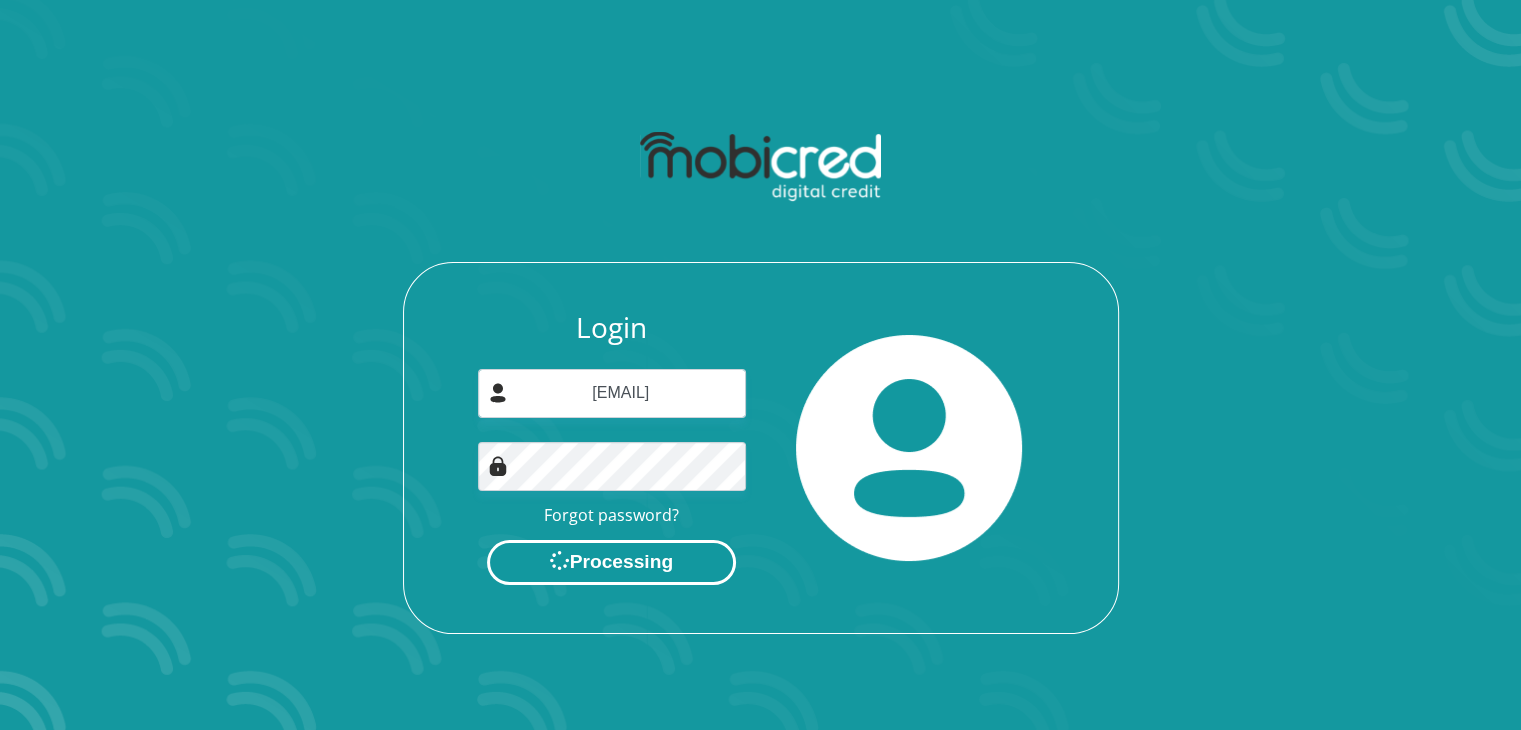 scroll, scrollTop: 0, scrollLeft: 0, axis: both 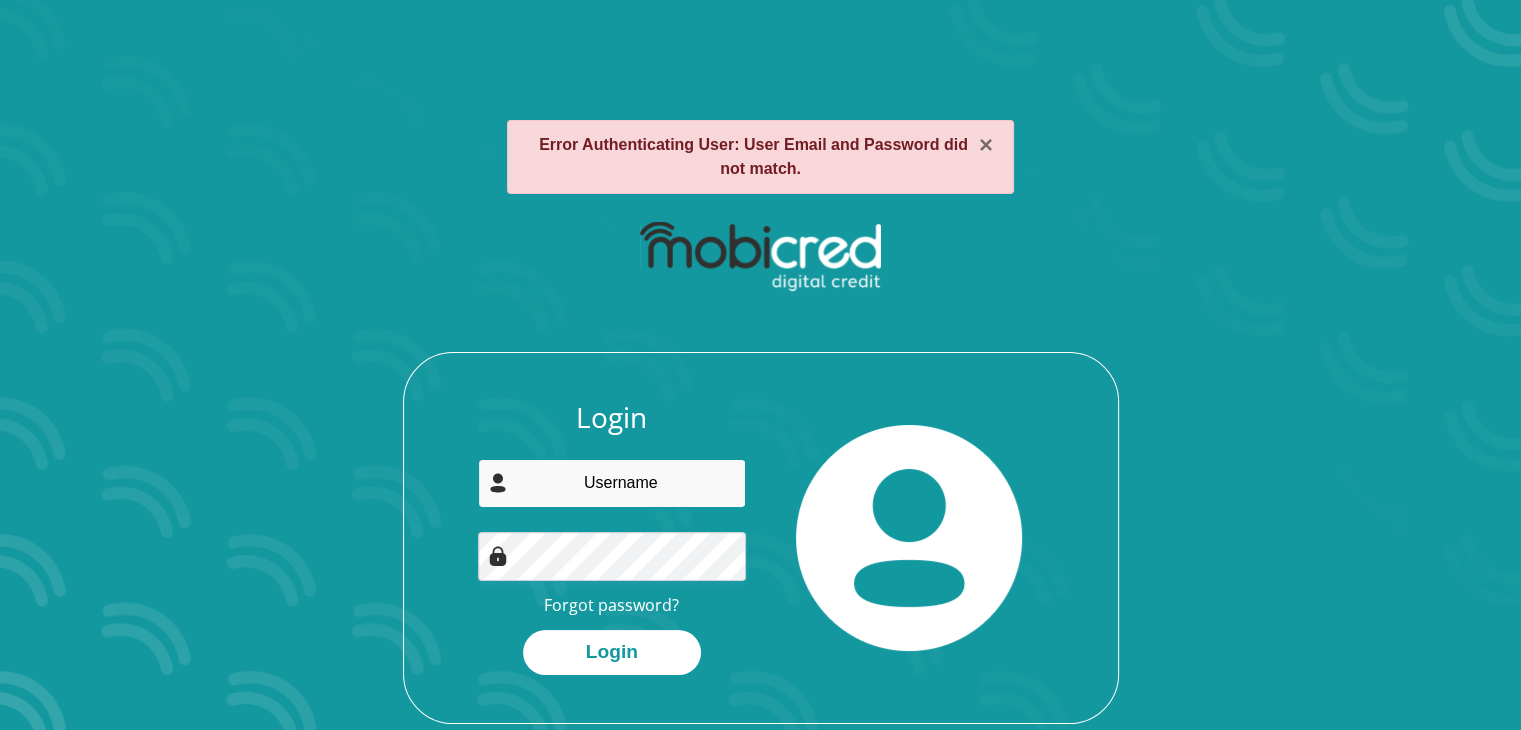 click at bounding box center (612, 483) 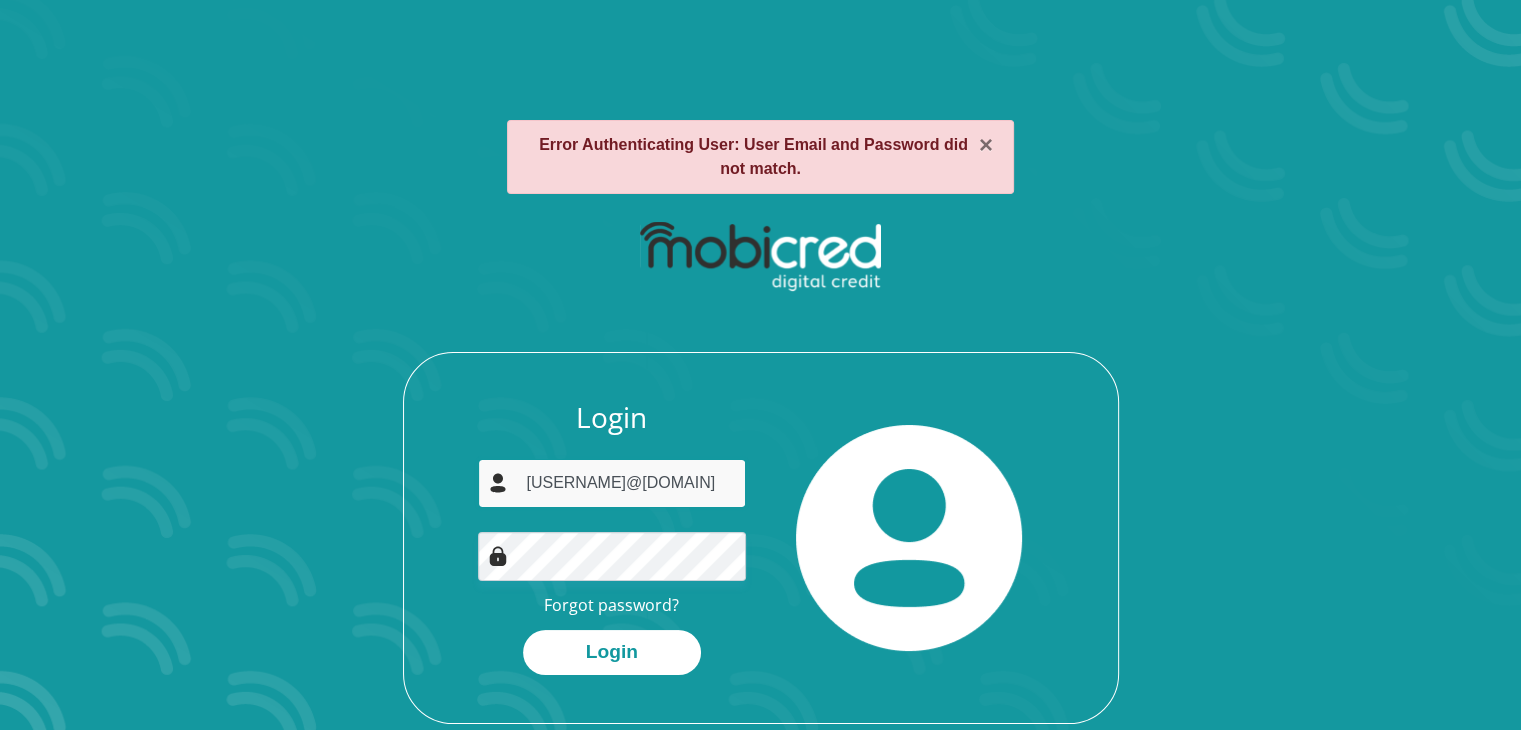 type on "derickvw1600@gmail.com" 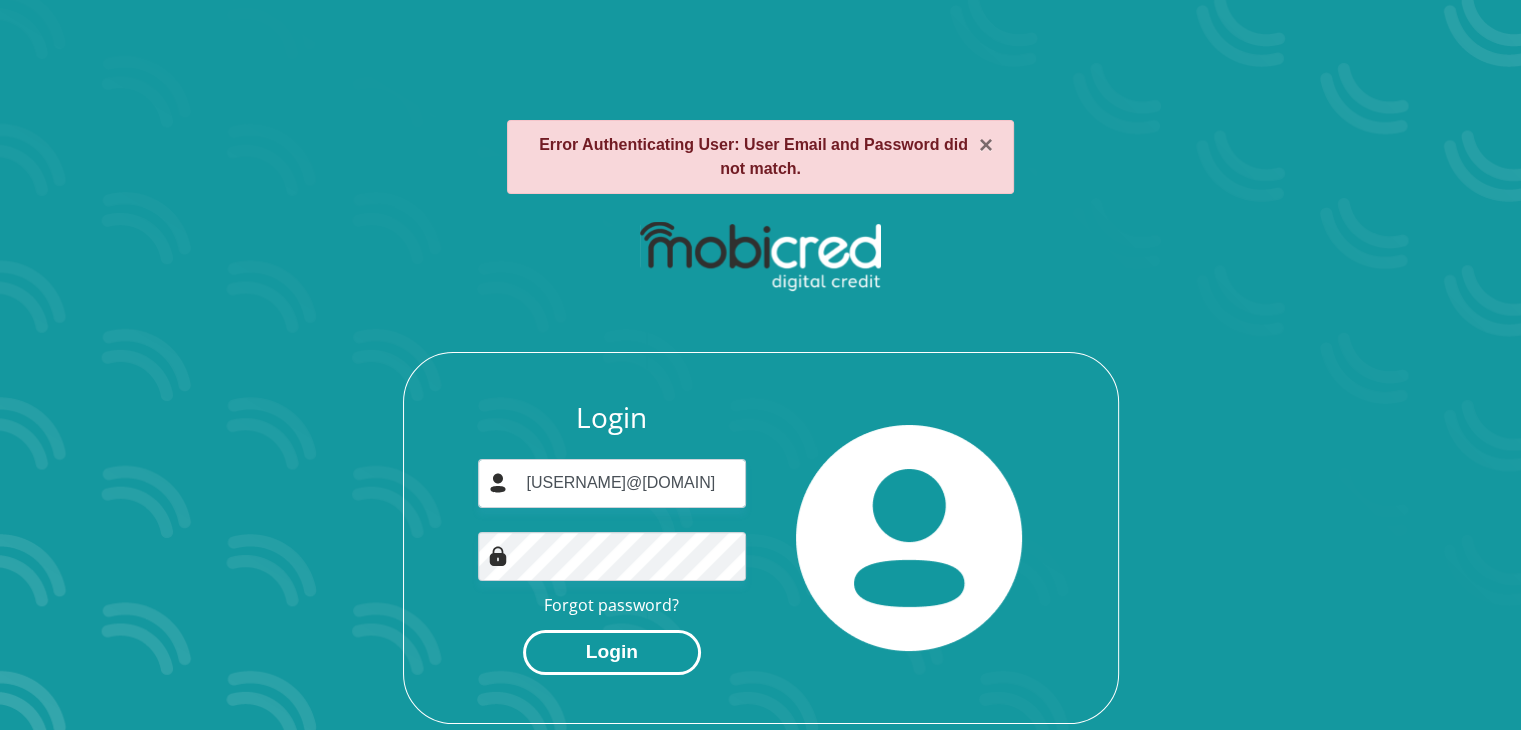 click on "Login" at bounding box center (612, 652) 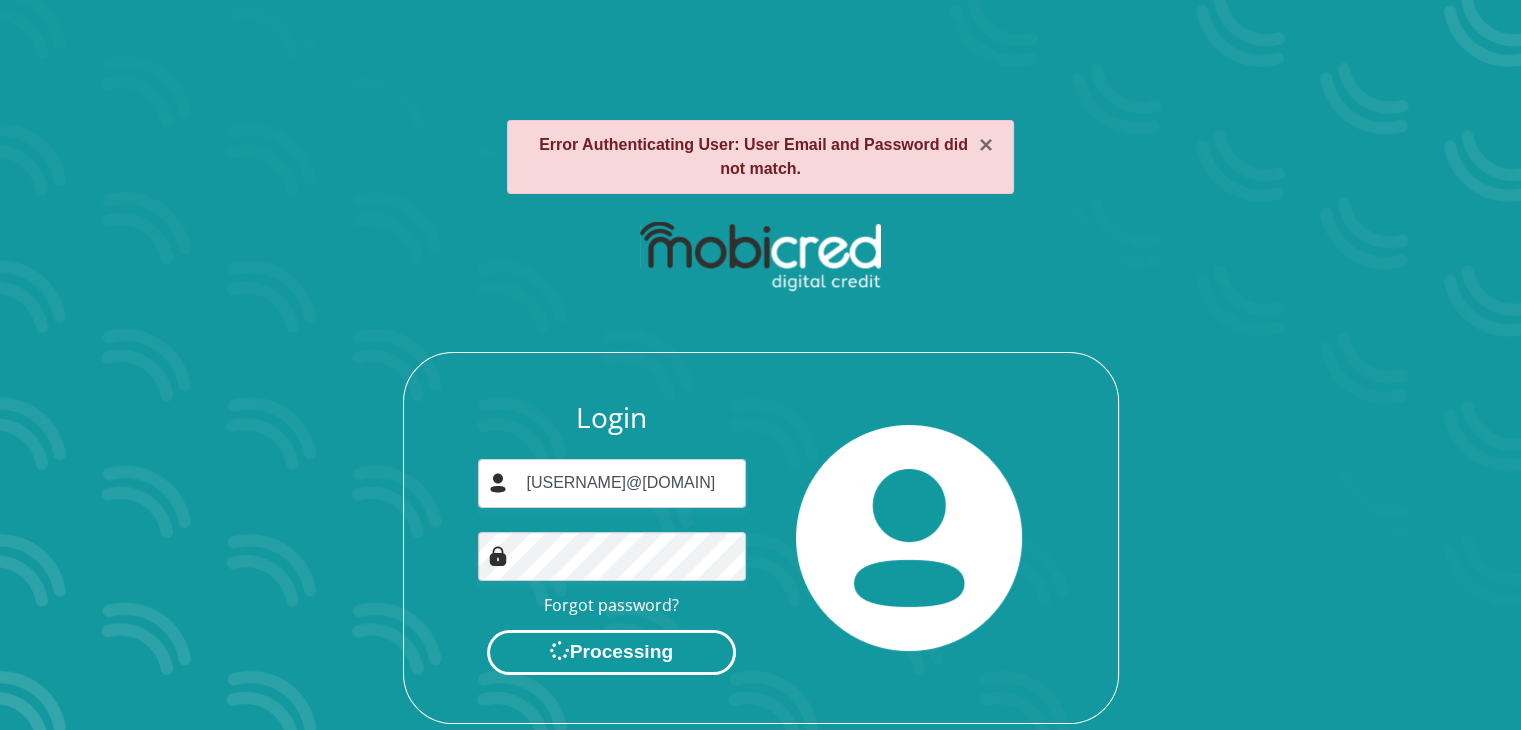 scroll, scrollTop: 0, scrollLeft: 0, axis: both 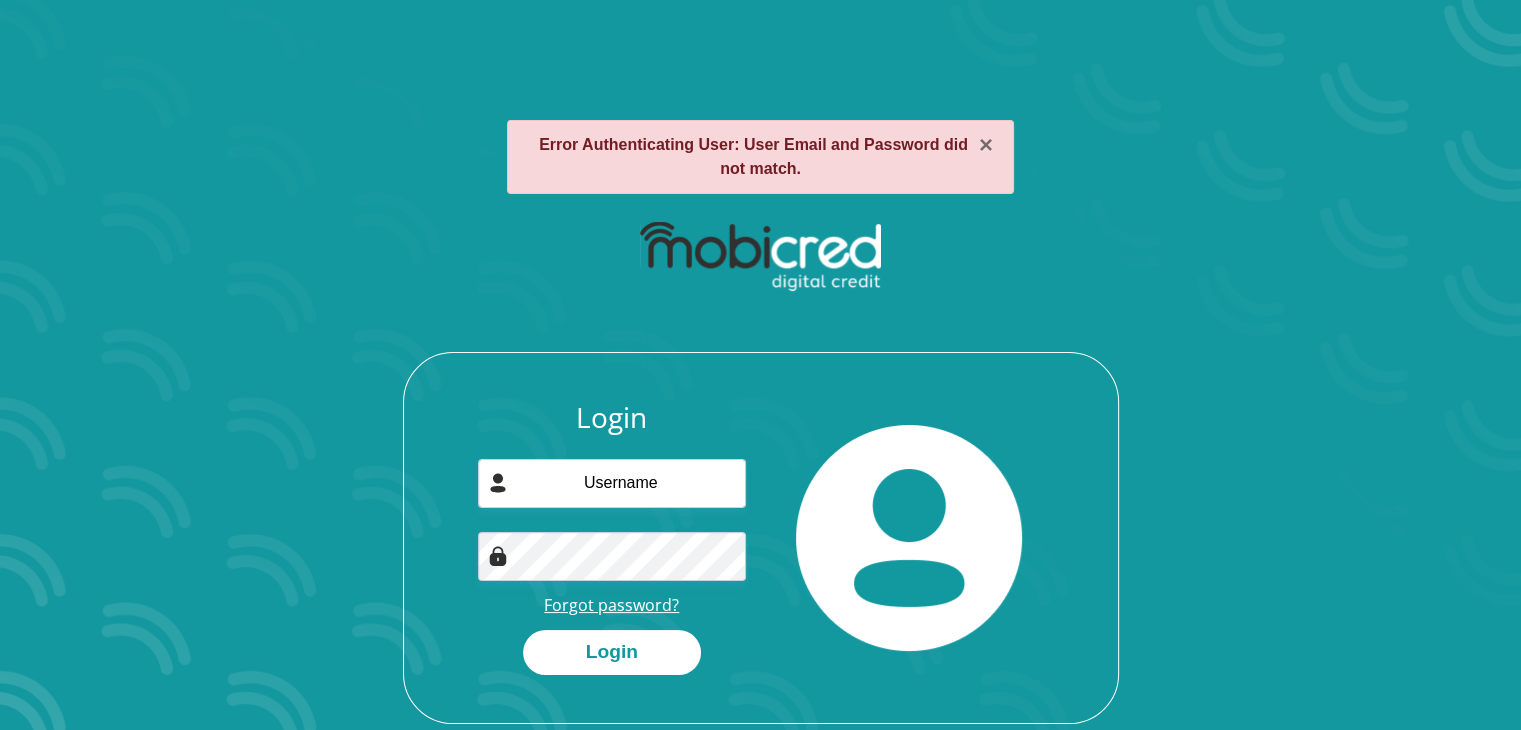 click on "Forgot password?" at bounding box center [611, 605] 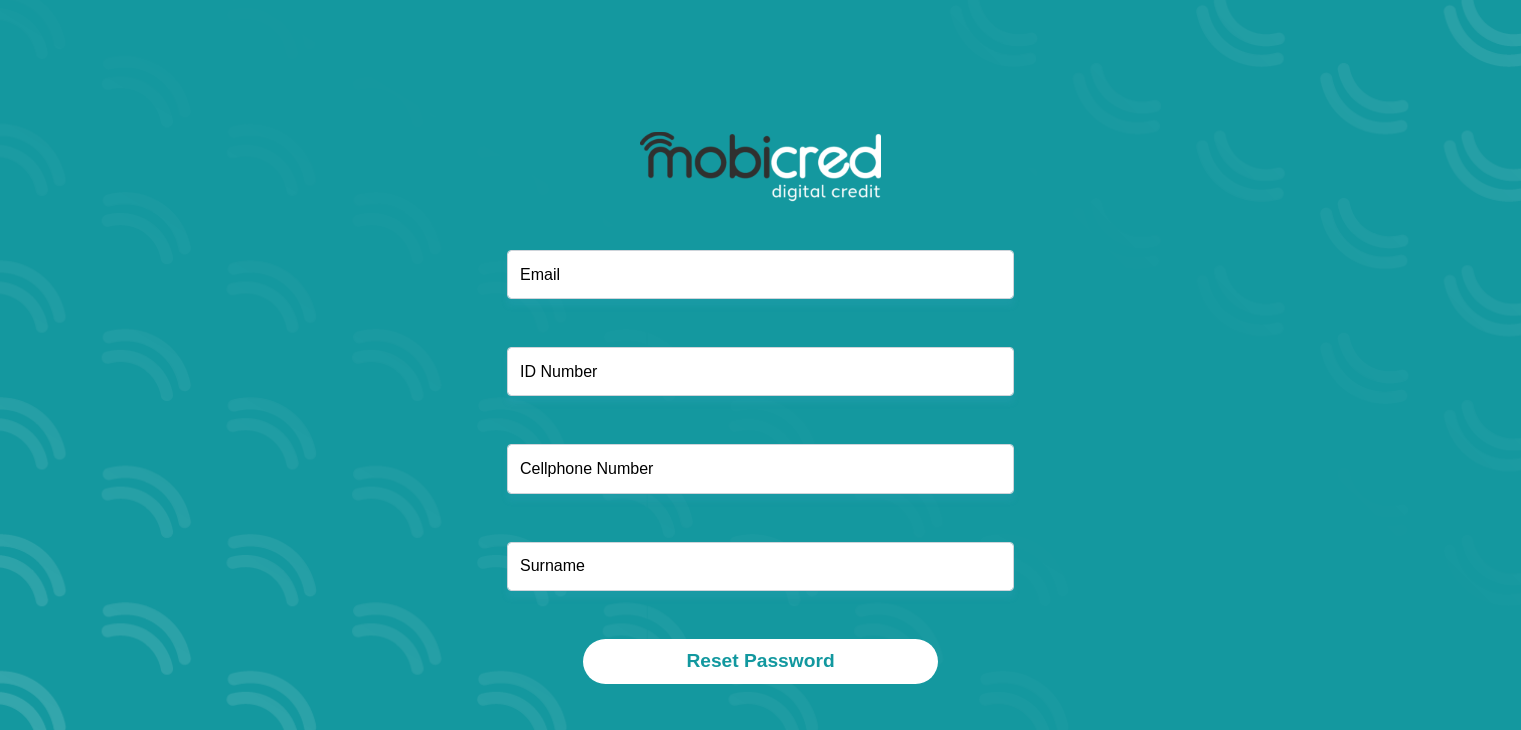 scroll, scrollTop: 0, scrollLeft: 0, axis: both 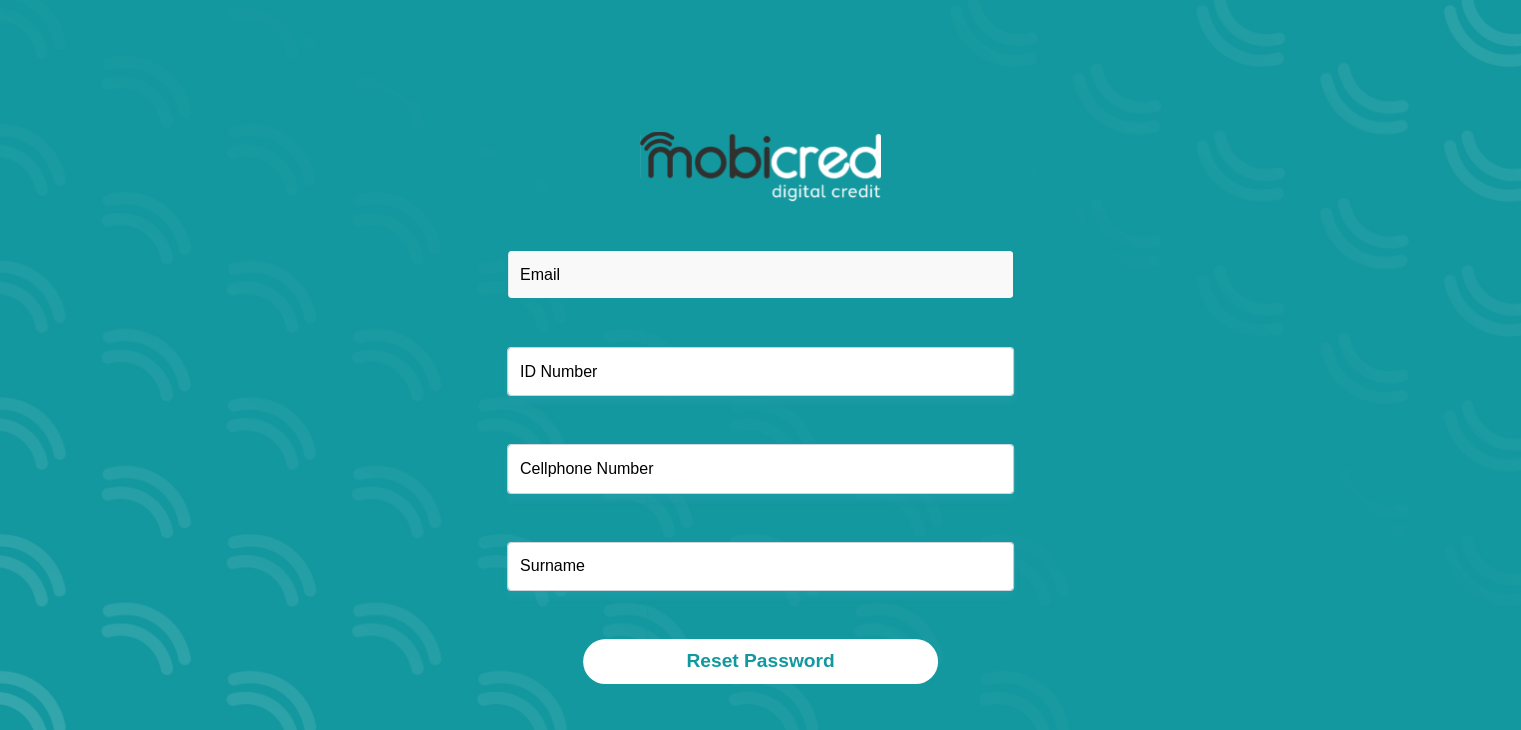 click at bounding box center (760, 274) 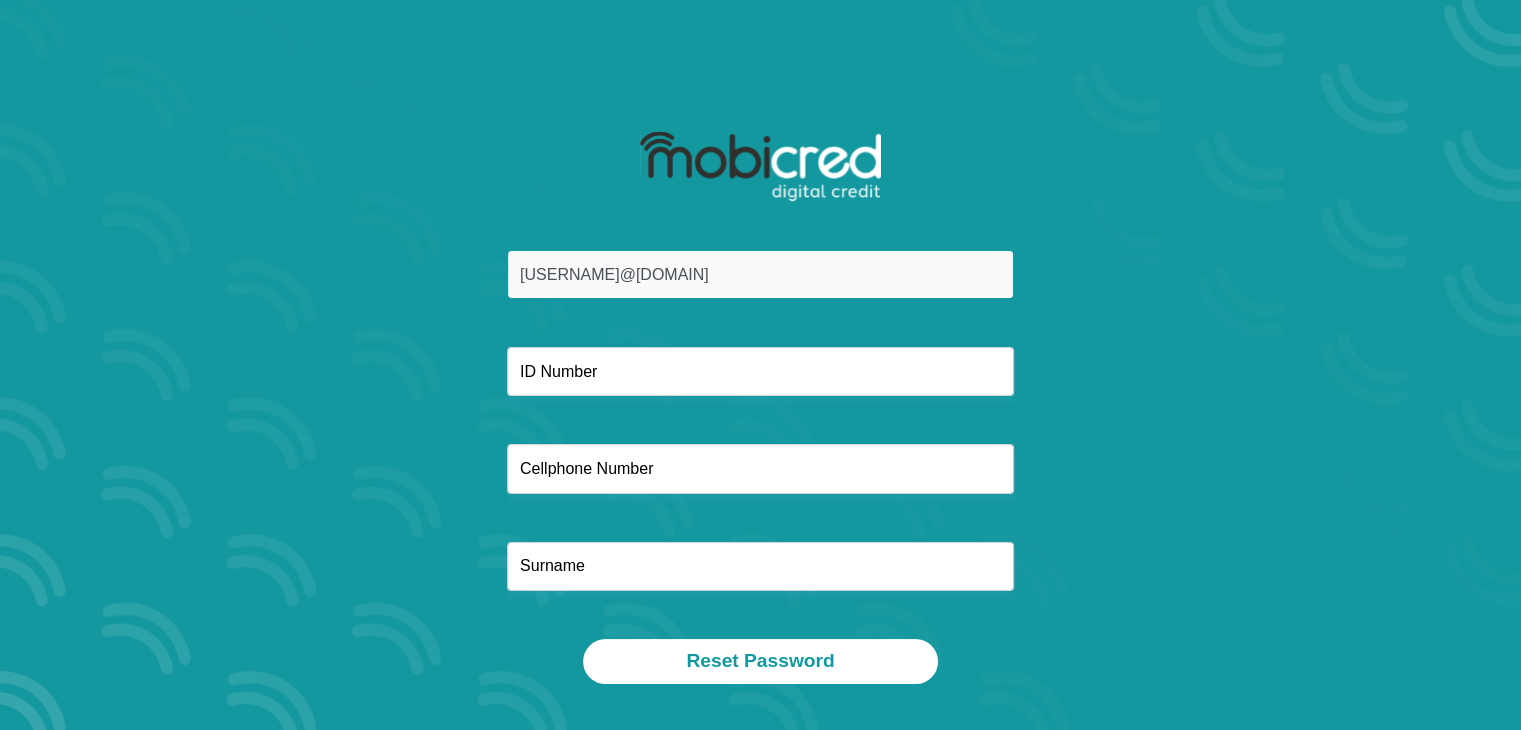 type on "[USERNAME]@[DOMAIN]" 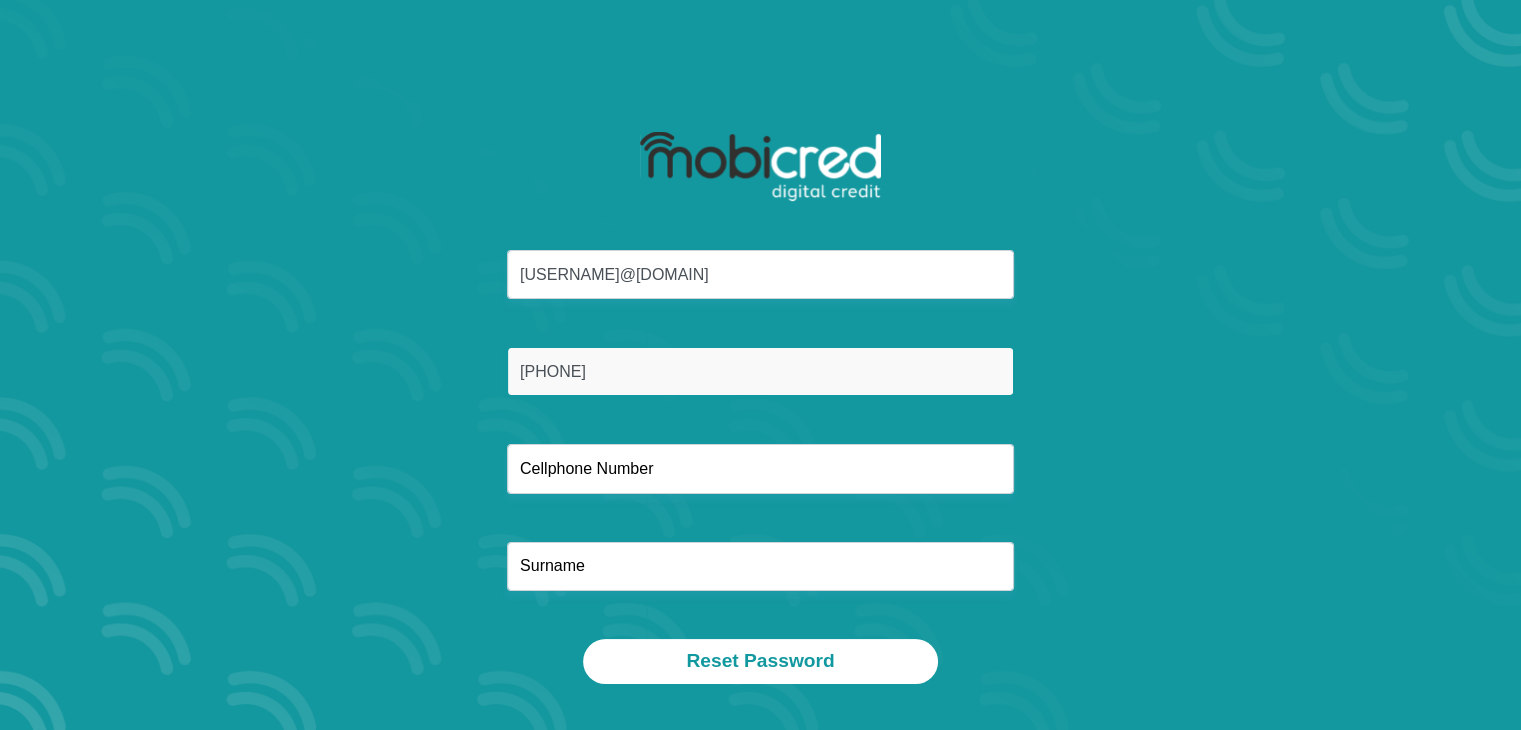 type on "[PHONE]" 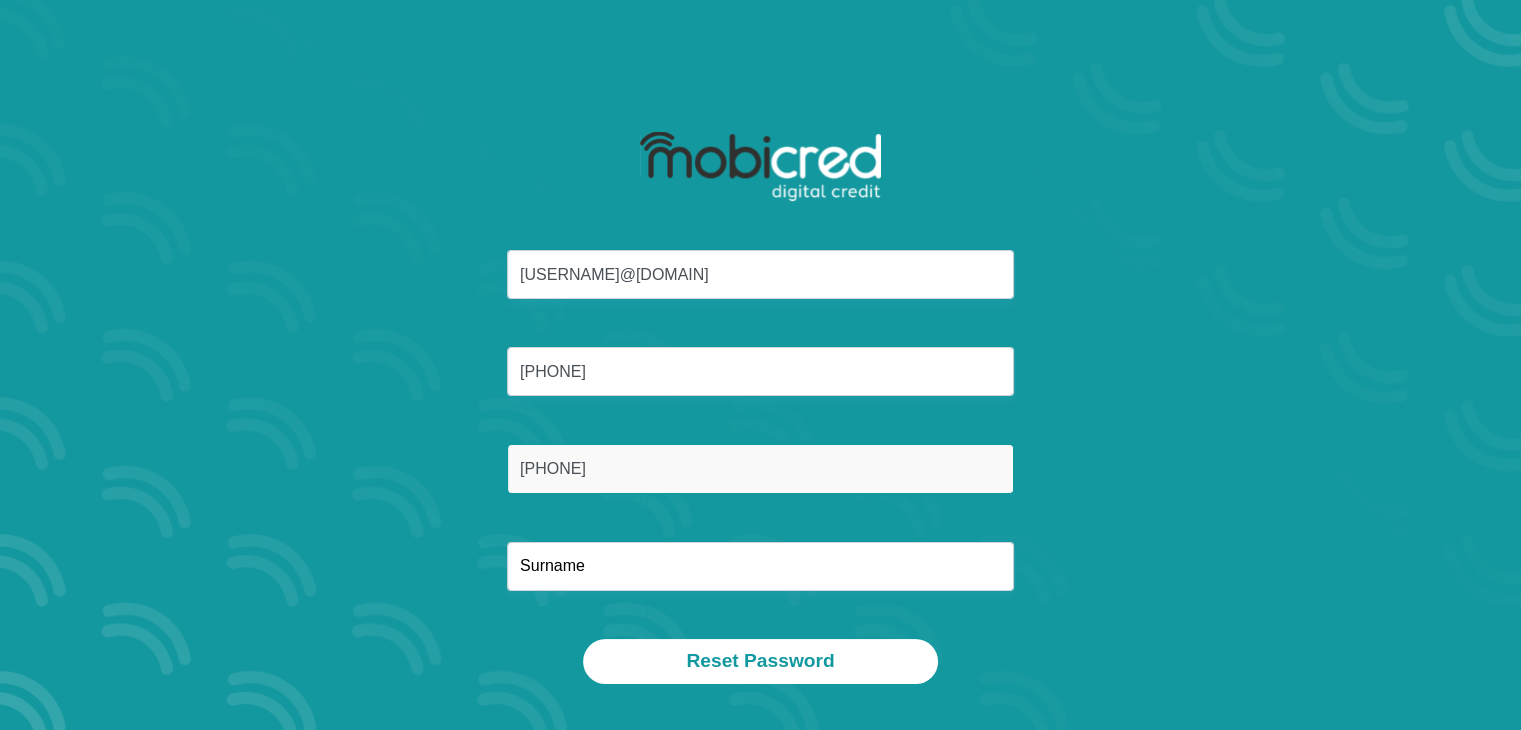 type on "[PHONE]" 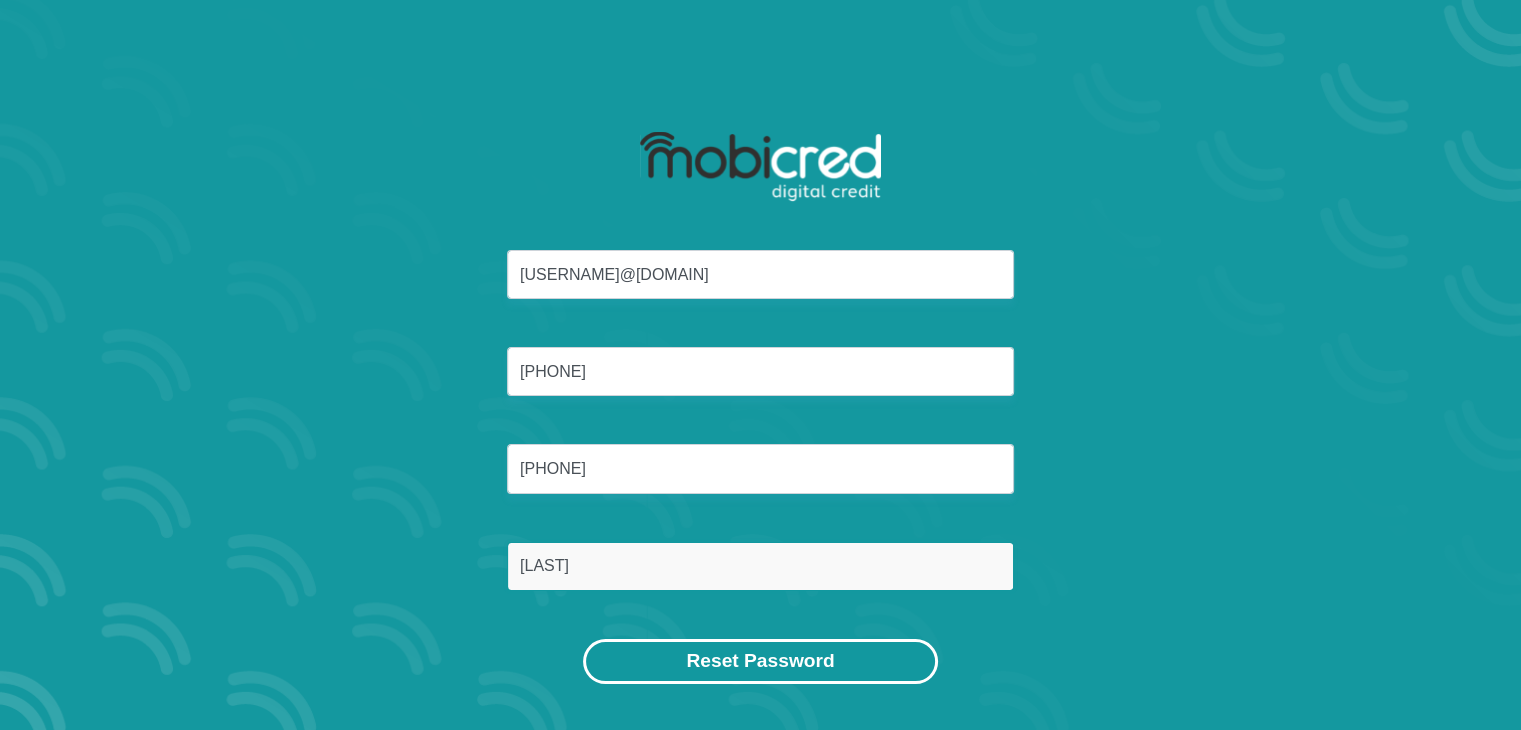 type on "[LAST]" 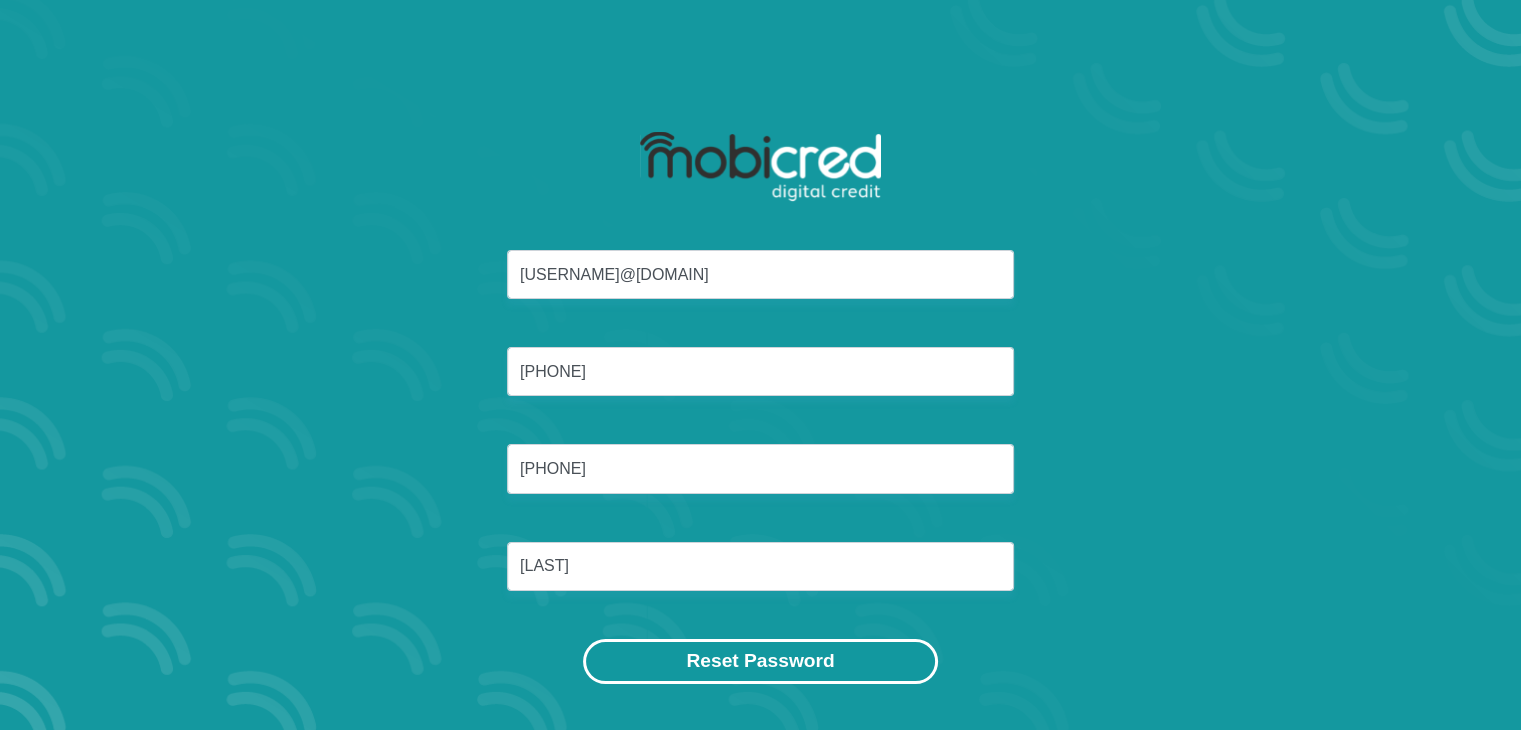 click on "Reset Password" at bounding box center [760, 661] 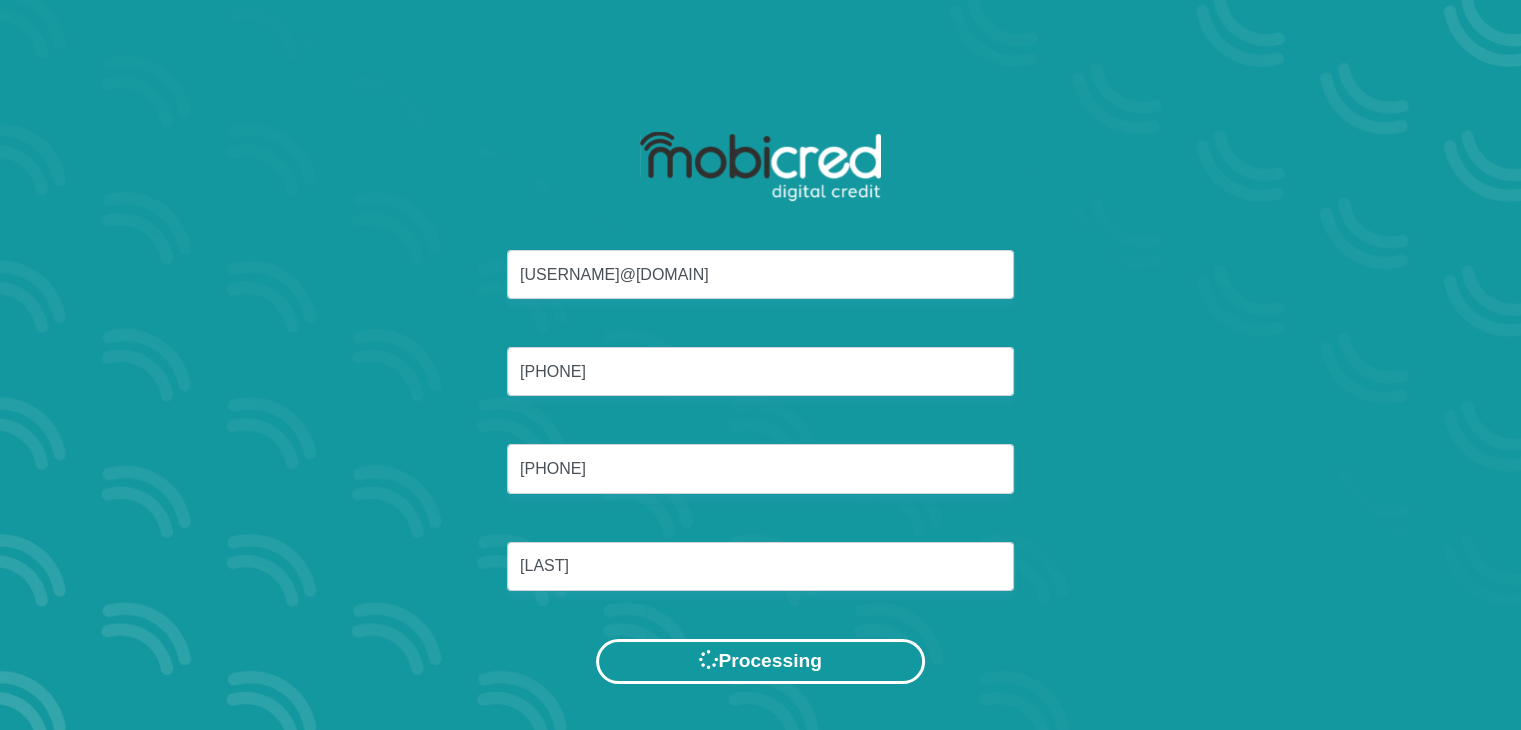 scroll, scrollTop: 0, scrollLeft: 0, axis: both 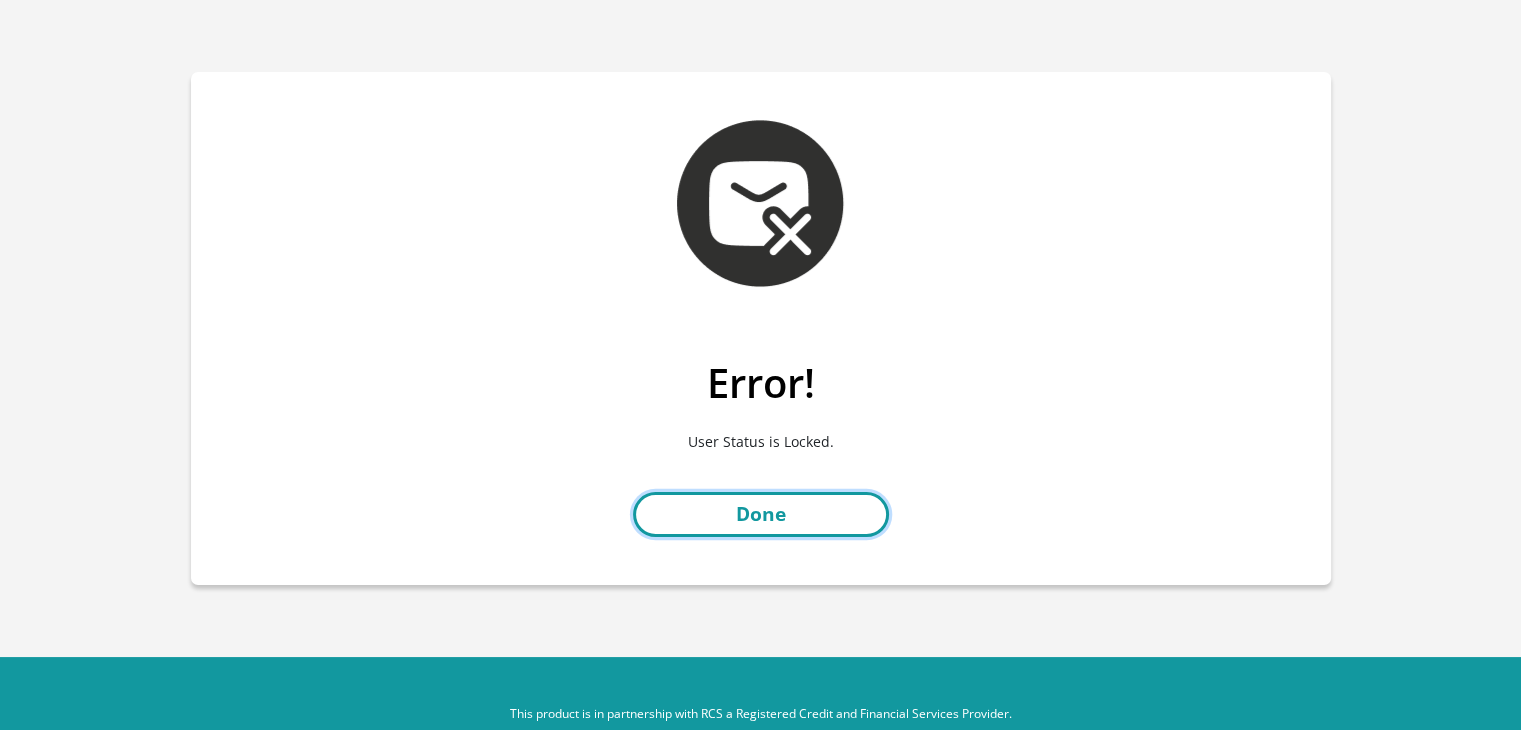 click on "Done" at bounding box center (761, 514) 